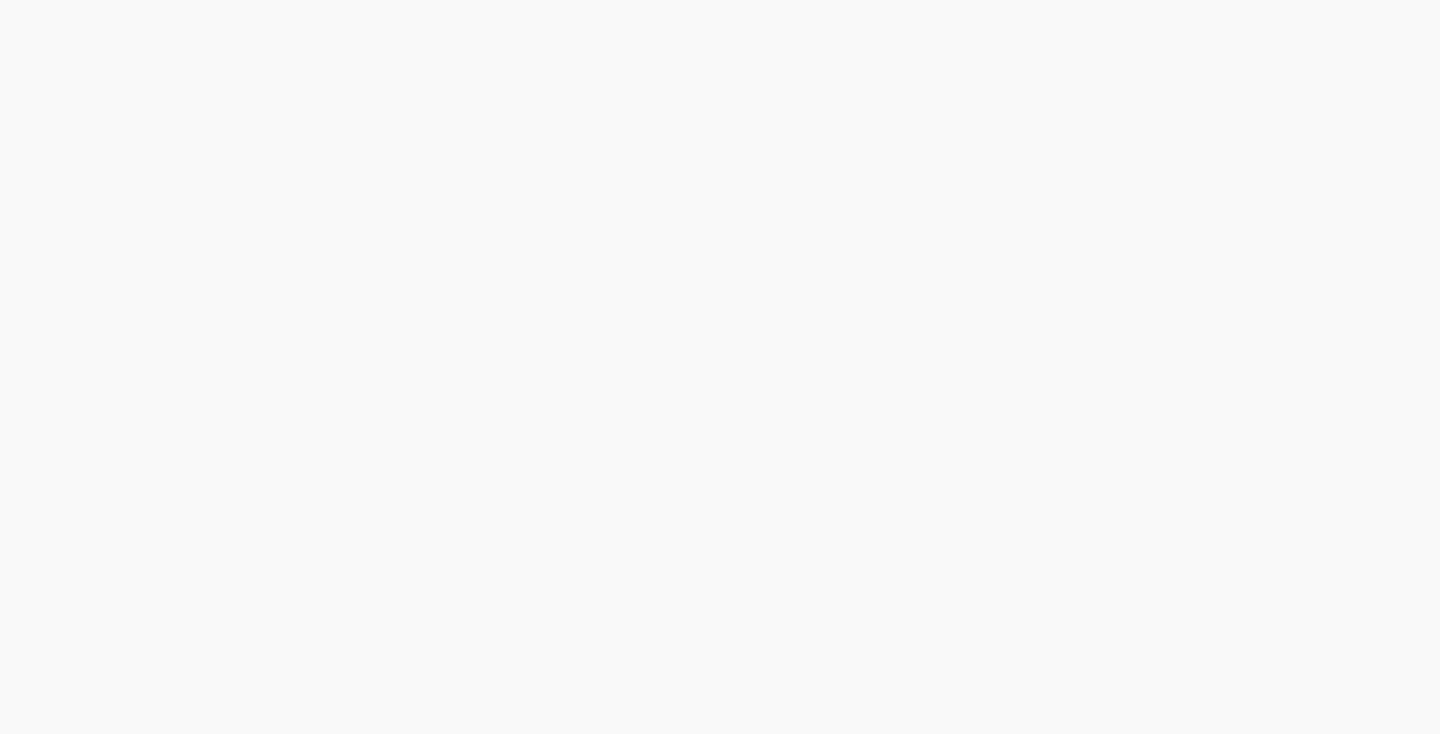 scroll, scrollTop: 0, scrollLeft: 0, axis: both 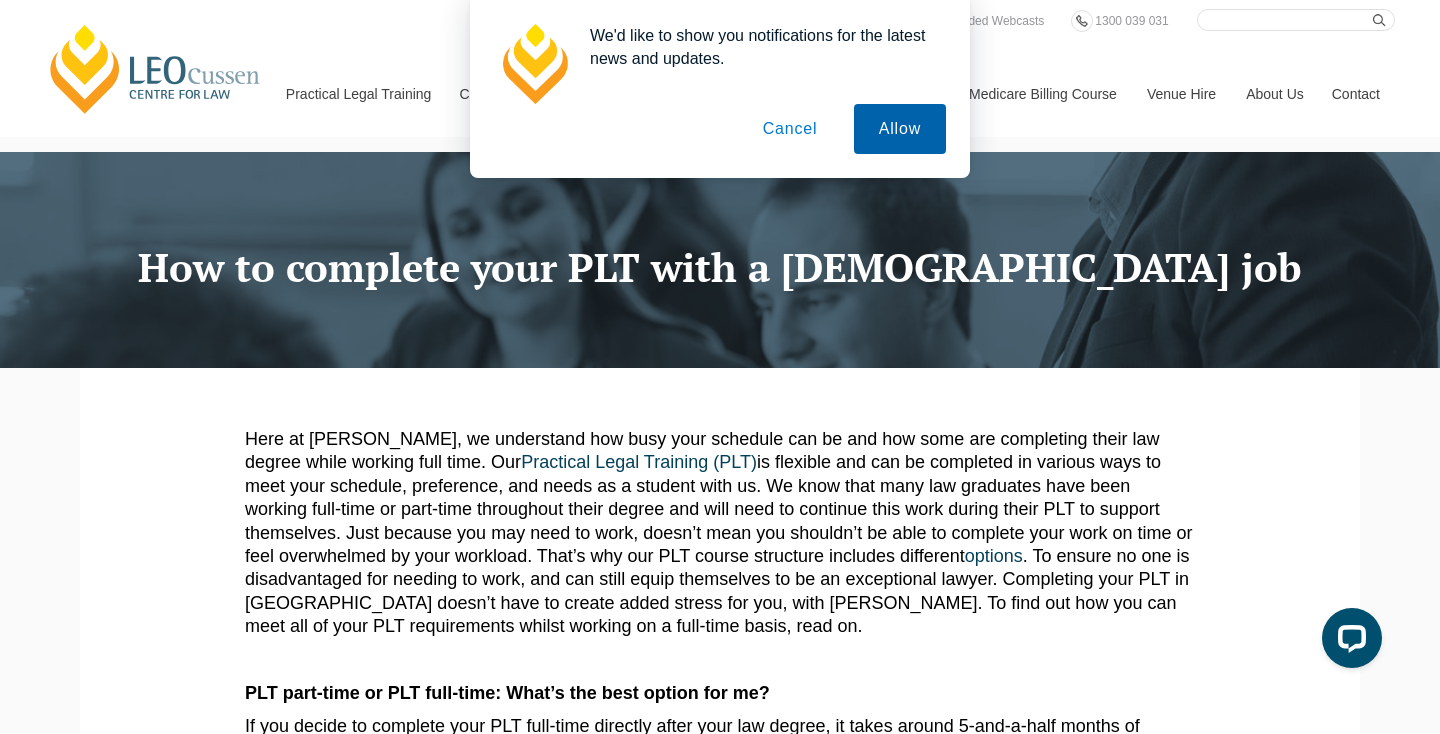 click on "Allow" at bounding box center (900, 129) 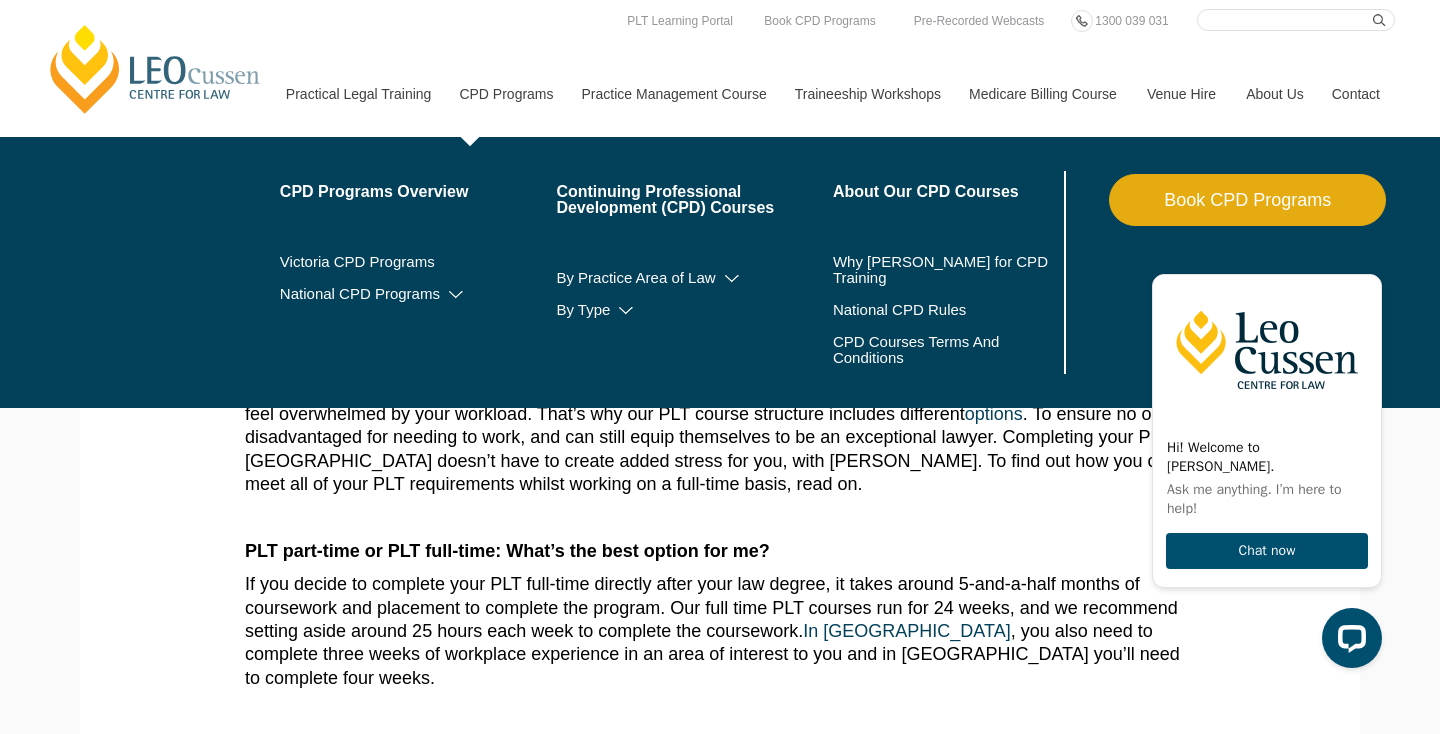 scroll, scrollTop: 0, scrollLeft: 0, axis: both 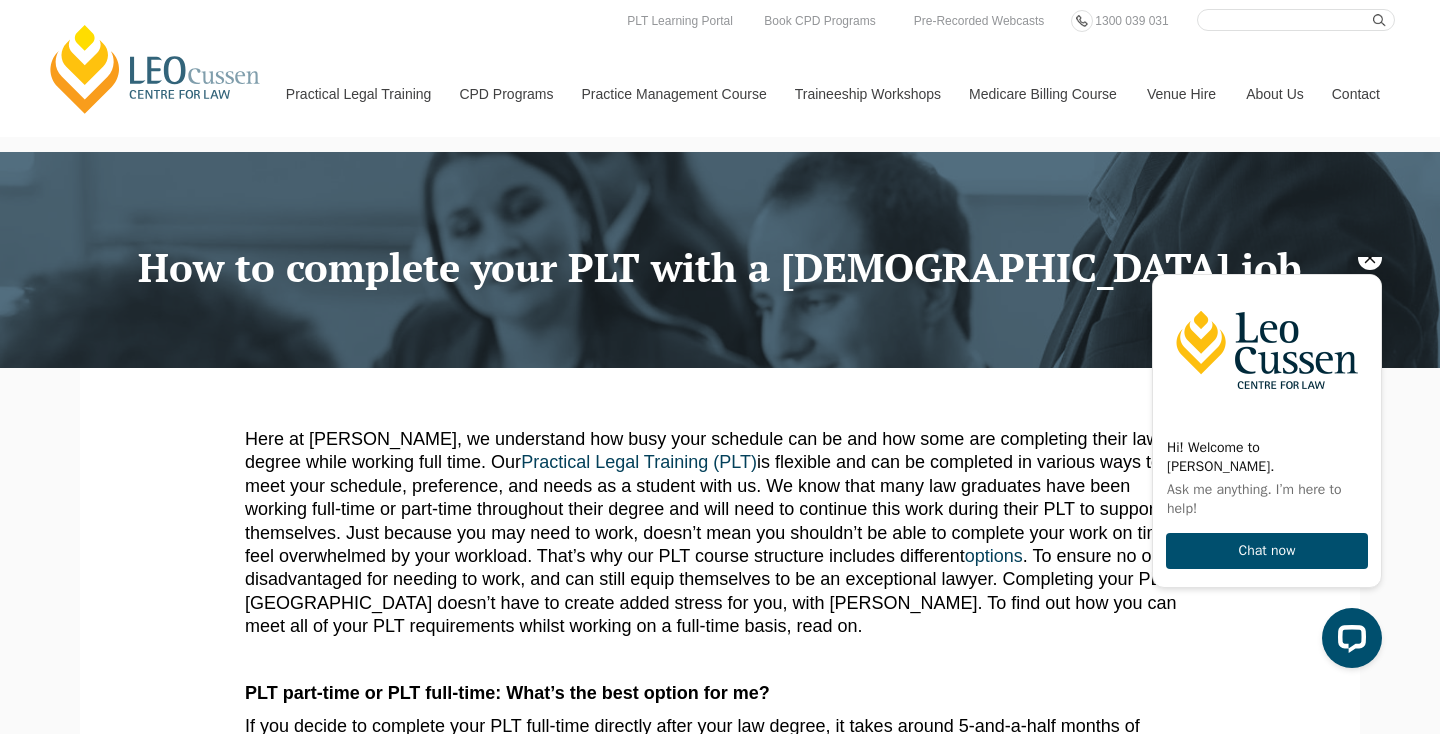 click 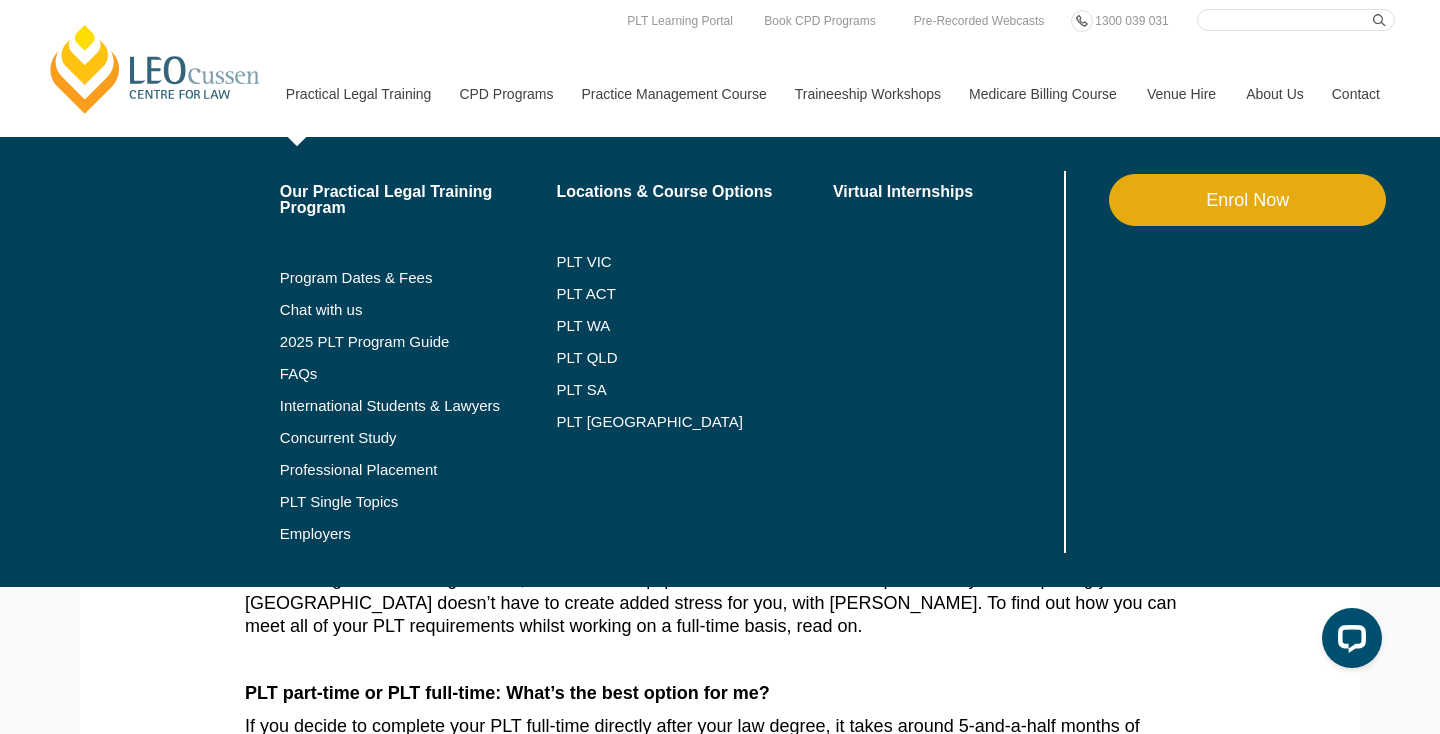 click on "Practical Legal Training" at bounding box center (358, 94) 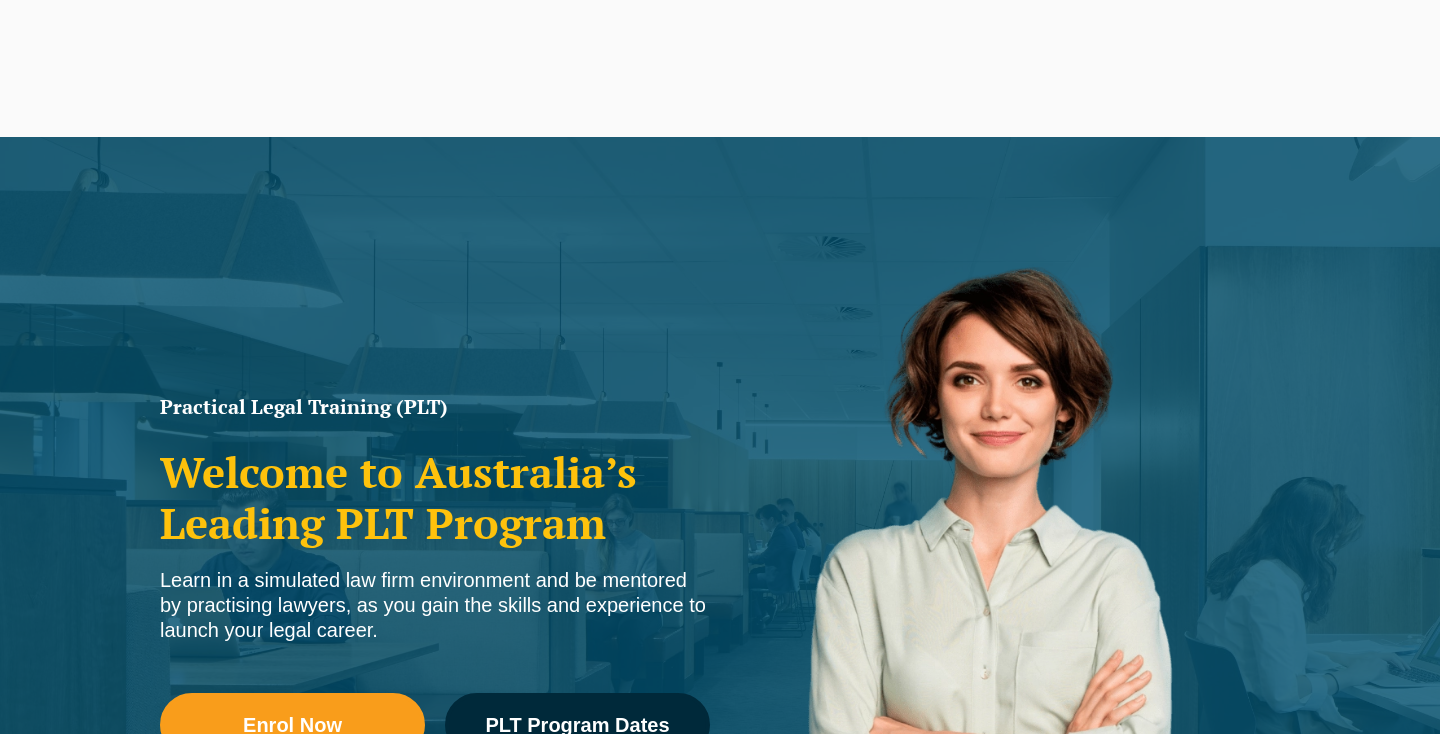 scroll, scrollTop: 0, scrollLeft: 0, axis: both 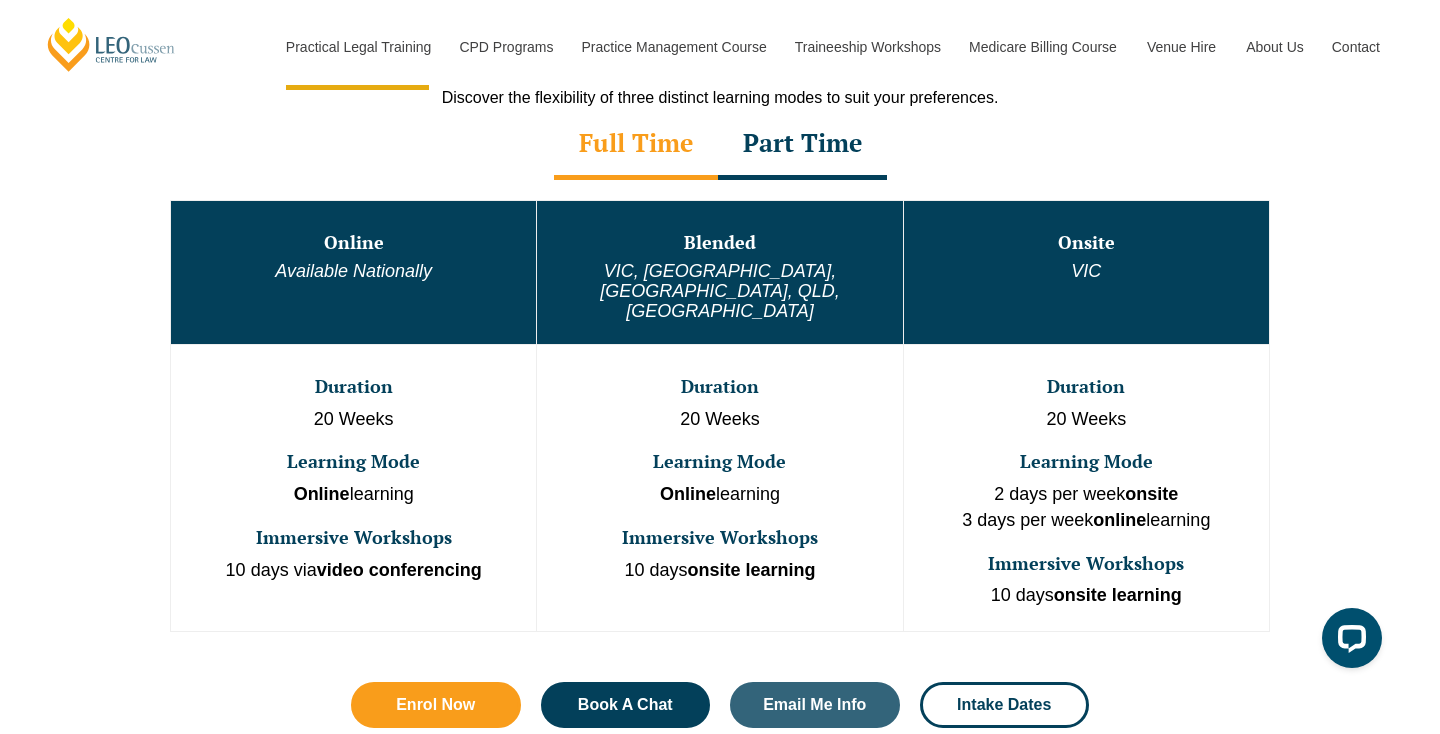 click on "Part Time" at bounding box center [802, 145] 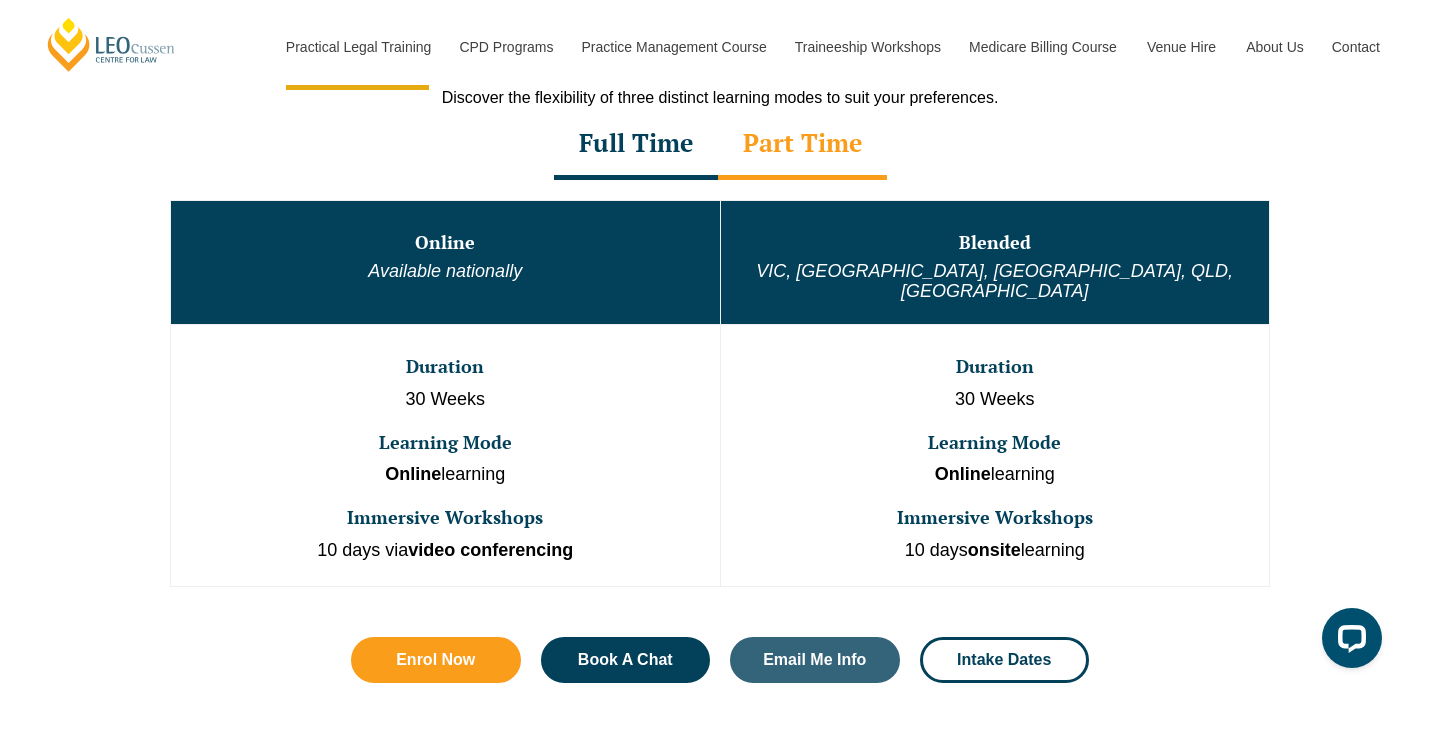 click on "Full Time" at bounding box center (636, 145) 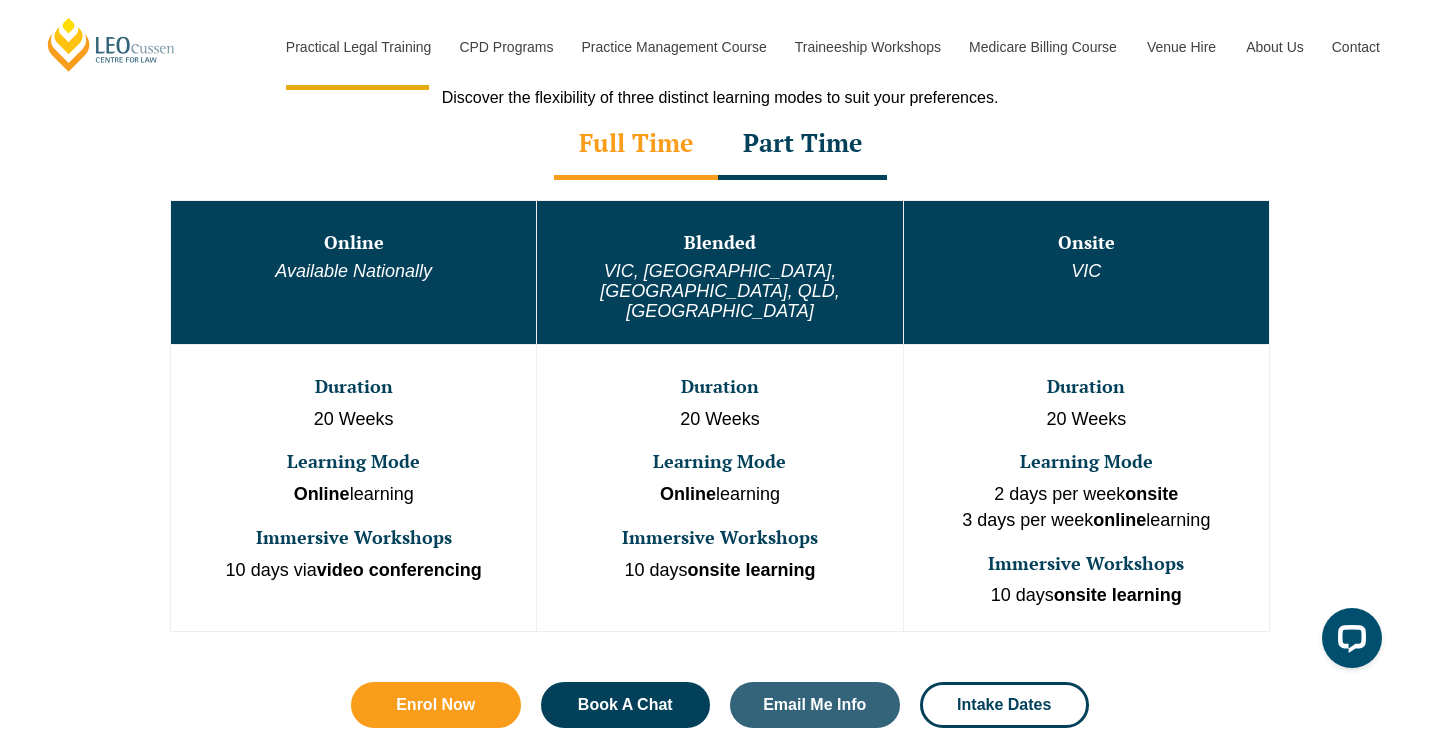click on "Part Time" at bounding box center (802, 145) 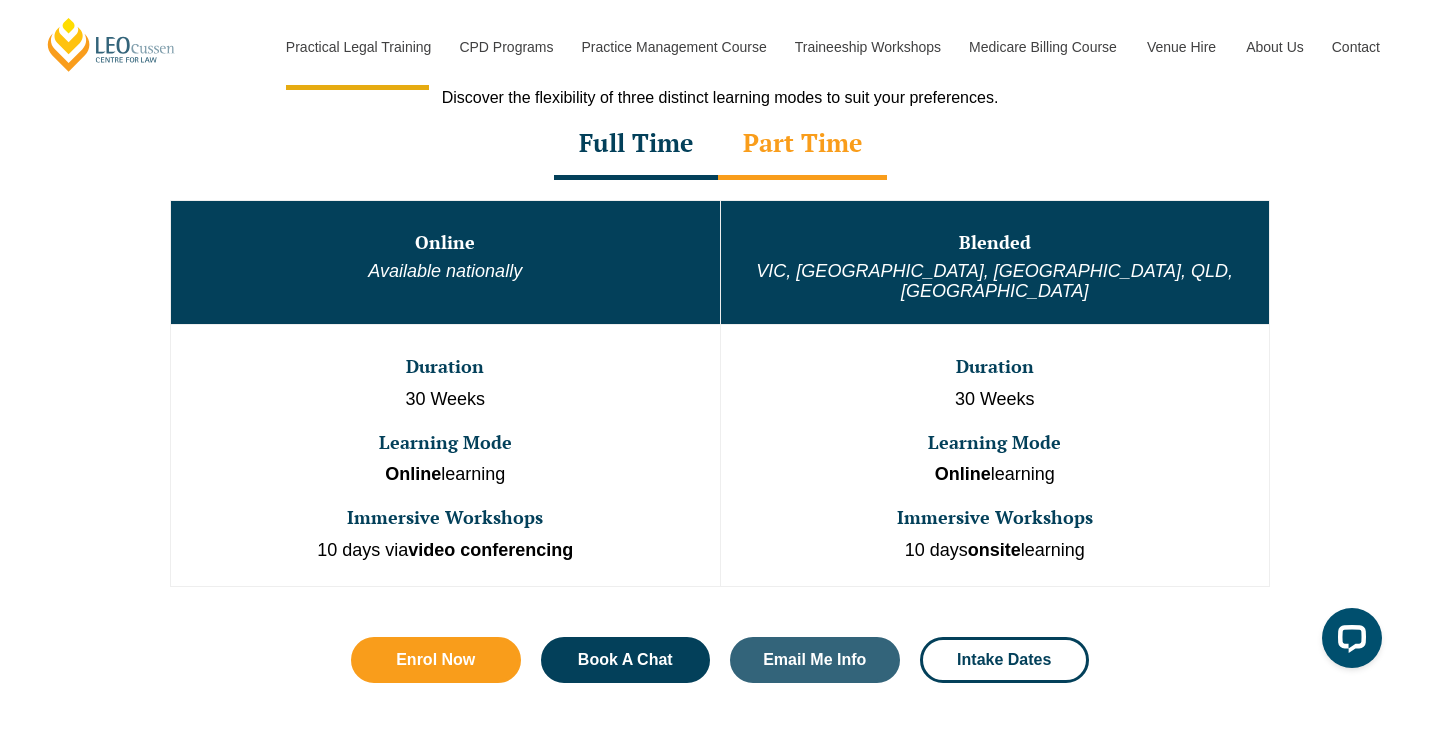 click on "Full Time" at bounding box center (636, 145) 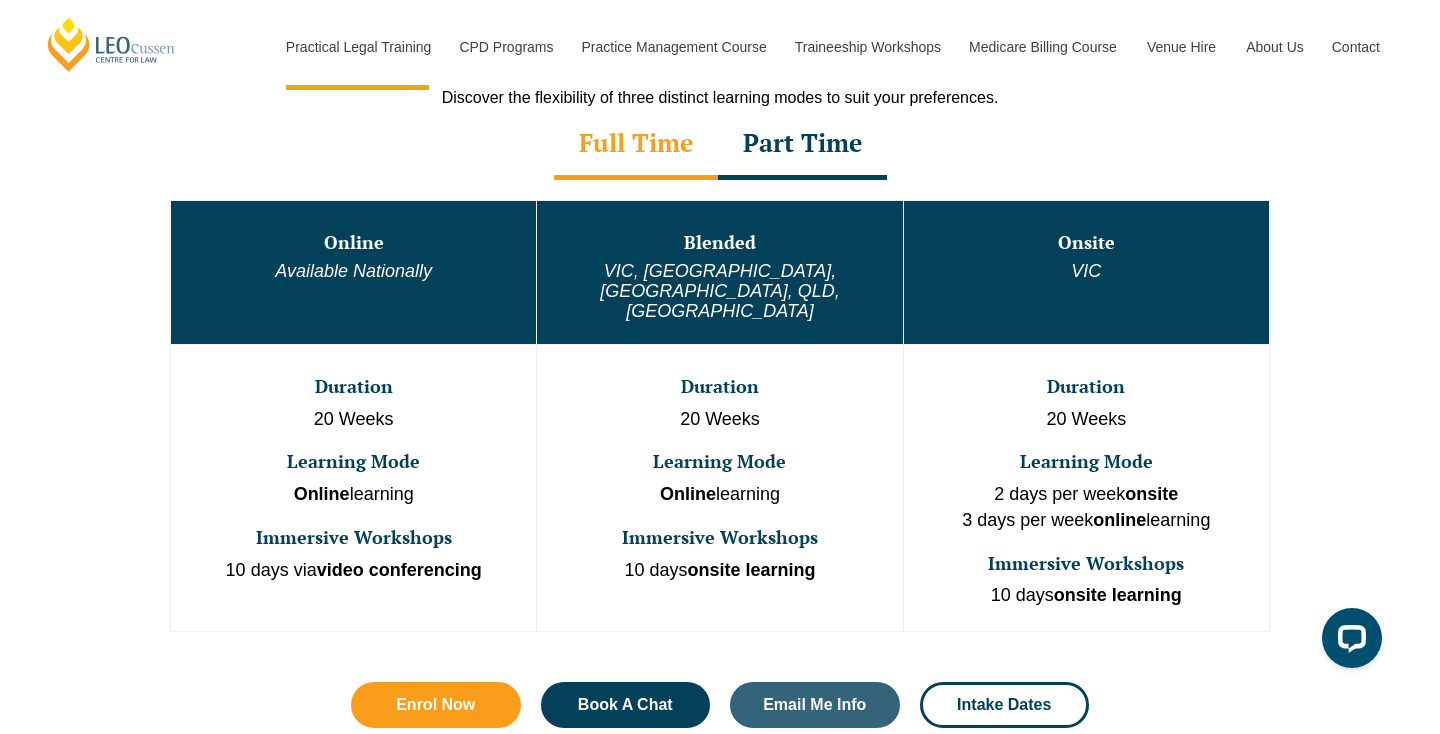 drag, startPoint x: 481, startPoint y: 528, endPoint x: 499, endPoint y: 527, distance: 18.027756 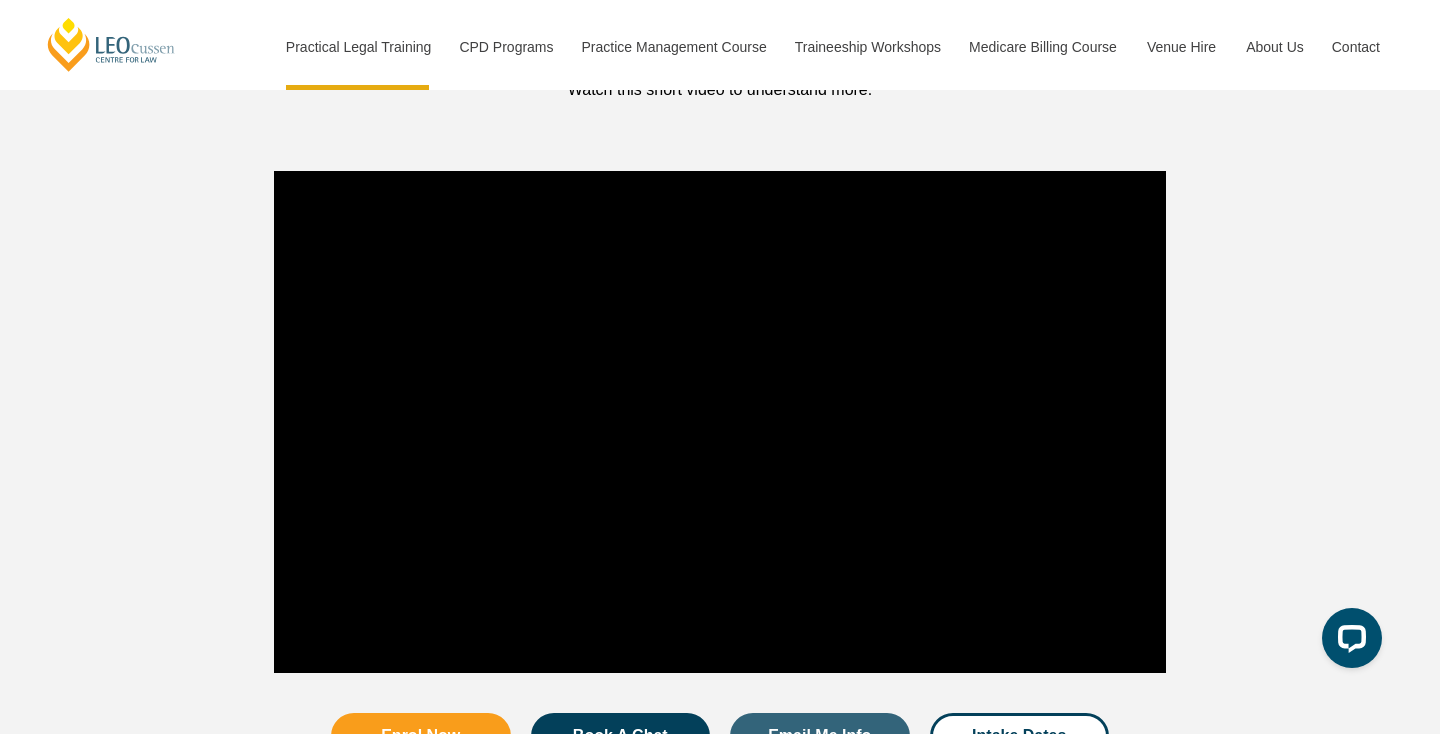 scroll, scrollTop: 1937, scrollLeft: 0, axis: vertical 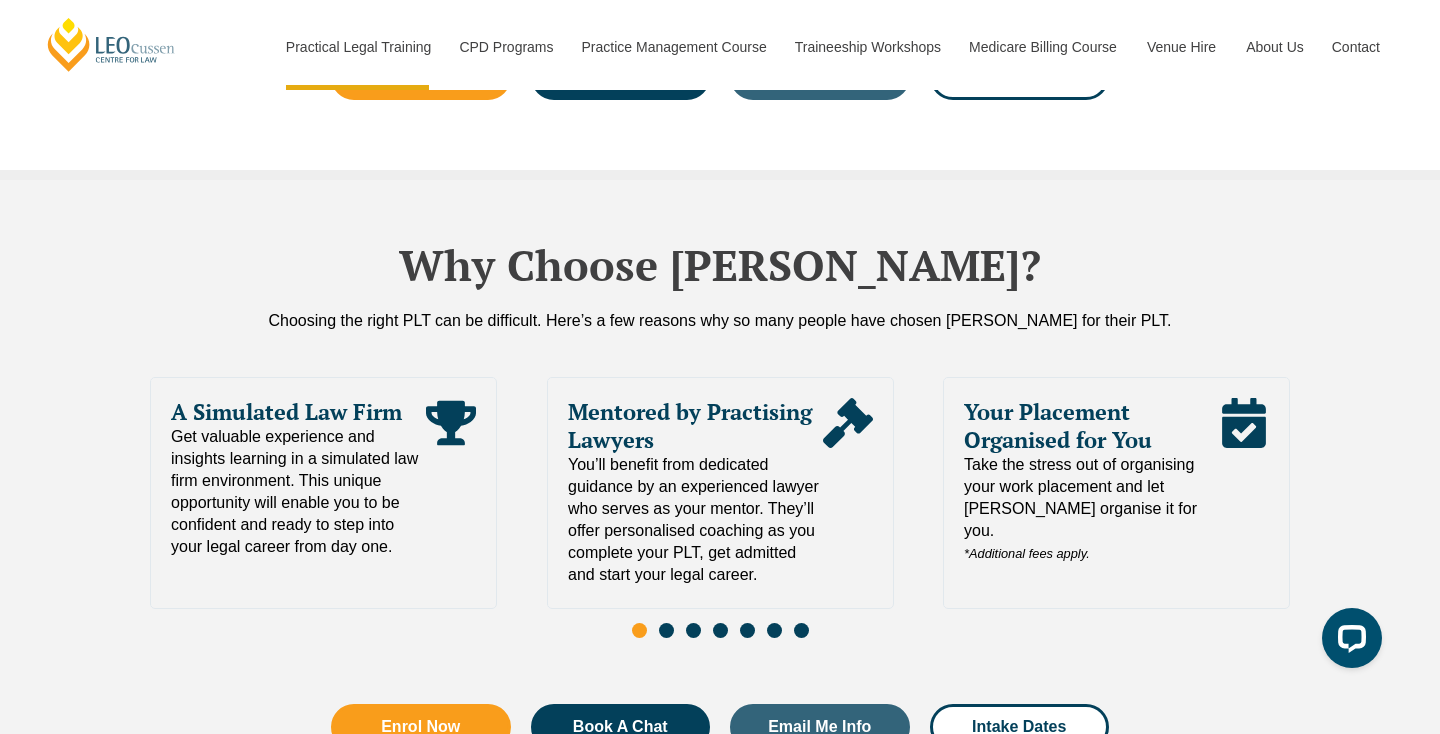 click on "Why Choose Leo Cussen?          Choosing the right PLT can be difficult. Here’s a few reasons why so many people have chosen Leo Cussen for their PLT.                    Learn Your Way With more than 10 intakes throughout the year and a range of learning modes (onsite*, blended and online), you can study how you want, when you want - easy! *onsite is only available in Melbourne               Ongoing Career Support Kickstart your legal career with expert support from our dedicated legal careers team. Take advantage of Leo Cussen's extensive background in legal recruitment. You'll gain access to dedicated career support during and after your PLT program.               No Hidden Costs When it comes to fees, Leo Cussen makes it easy and clear - what you see is what you pay. You get quality PLT at a competitive price, no compromises or hidden costs.                 A Simulated Law Firm                 Mentored by Practising Lawyers                 Your Placement Organised for You *Additional fees apply." at bounding box center [720, 505] 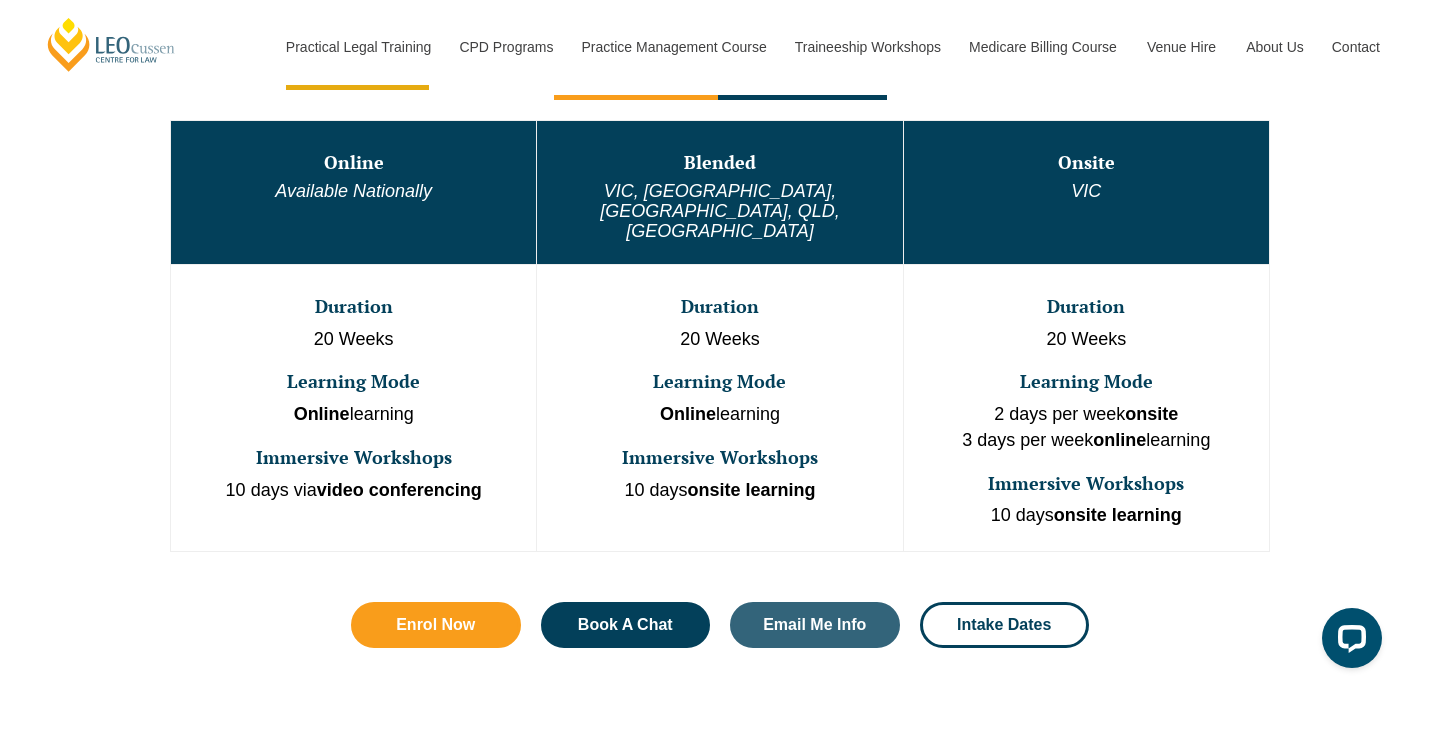 scroll, scrollTop: 867, scrollLeft: 0, axis: vertical 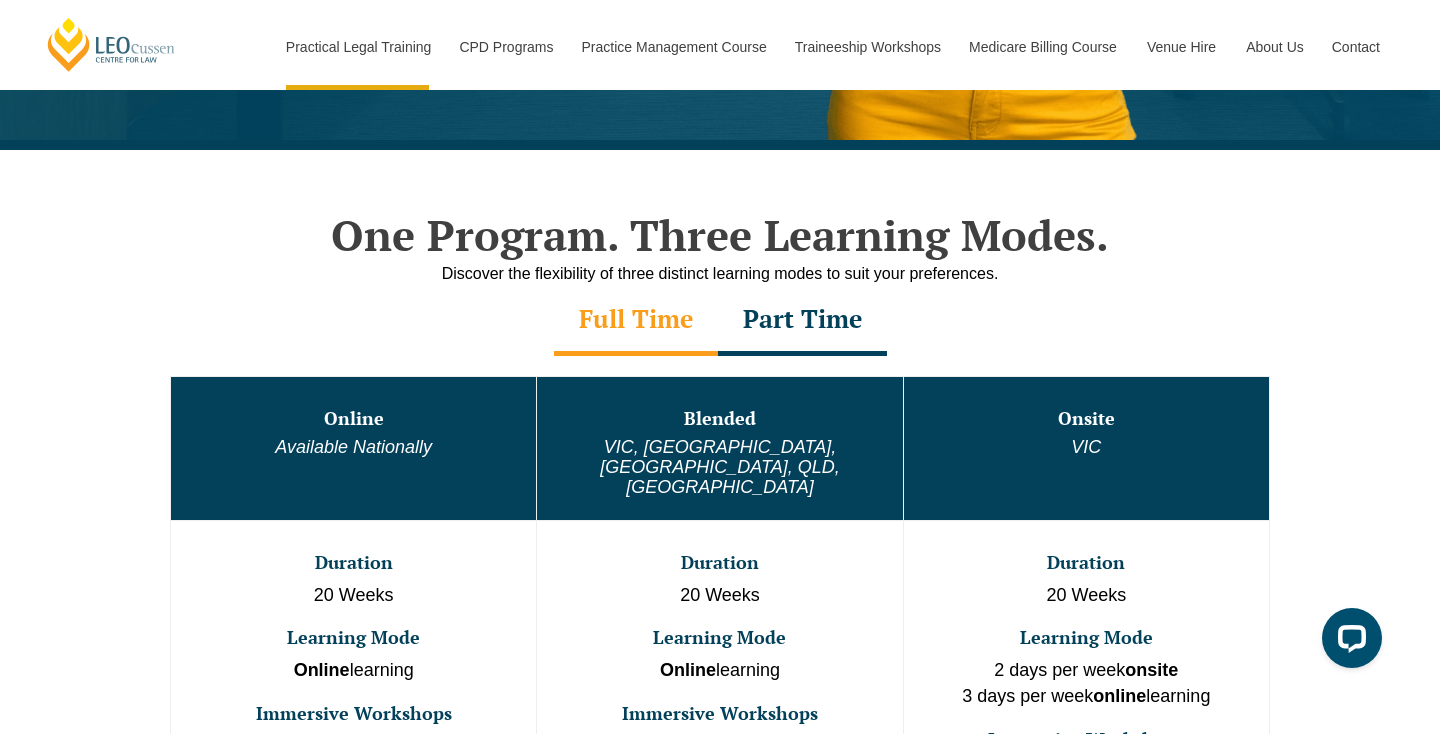 click on "Full Time" at bounding box center [636, 321] 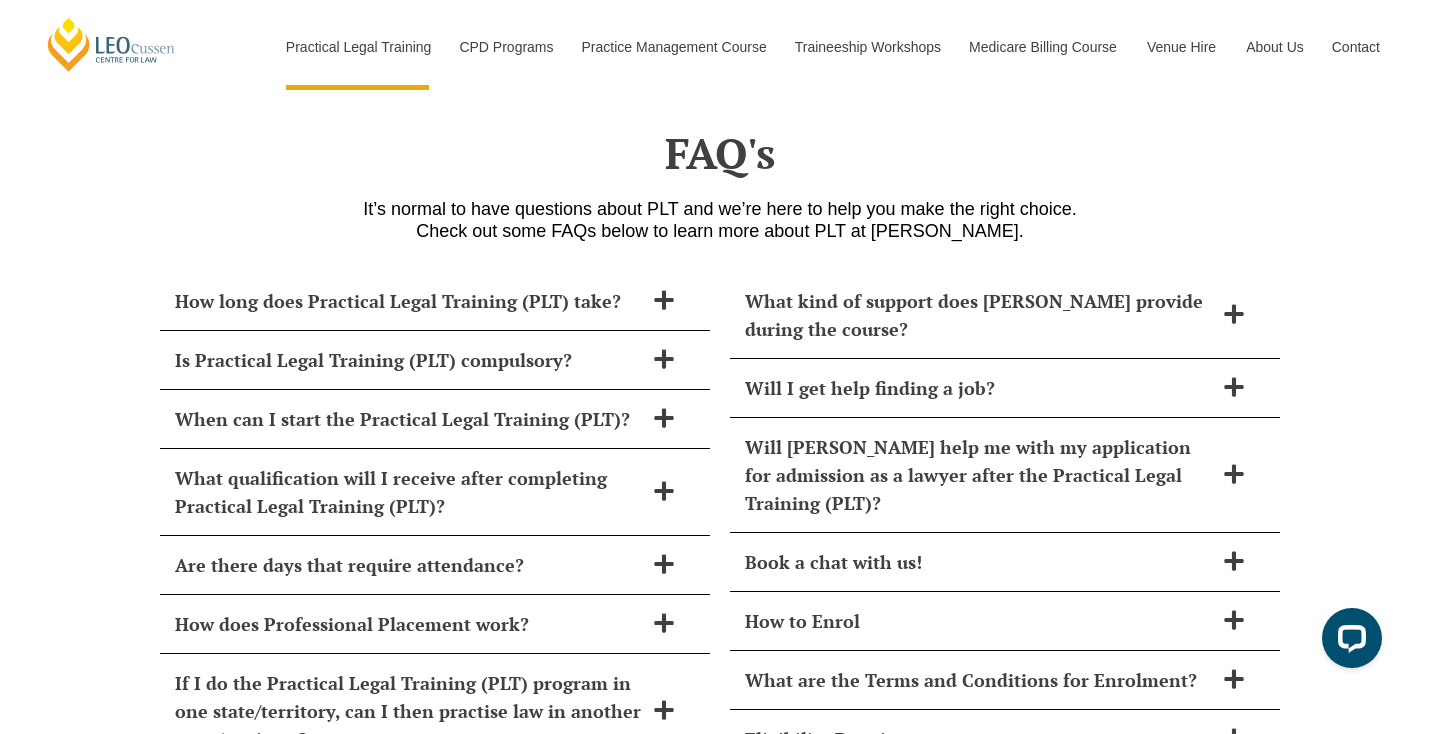 scroll, scrollTop: 8371, scrollLeft: 0, axis: vertical 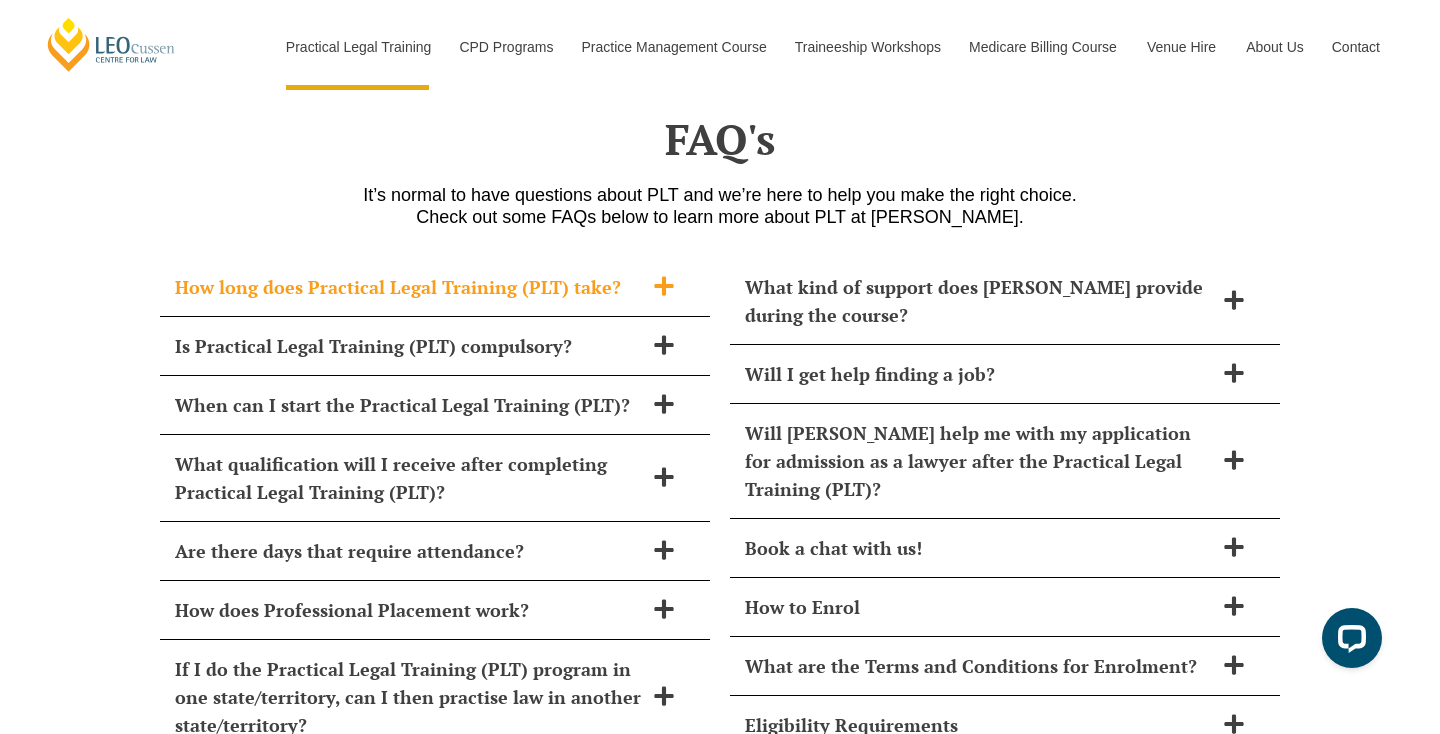 click on "How long does Practical Legal Training (PLT) take?" at bounding box center [409, 287] 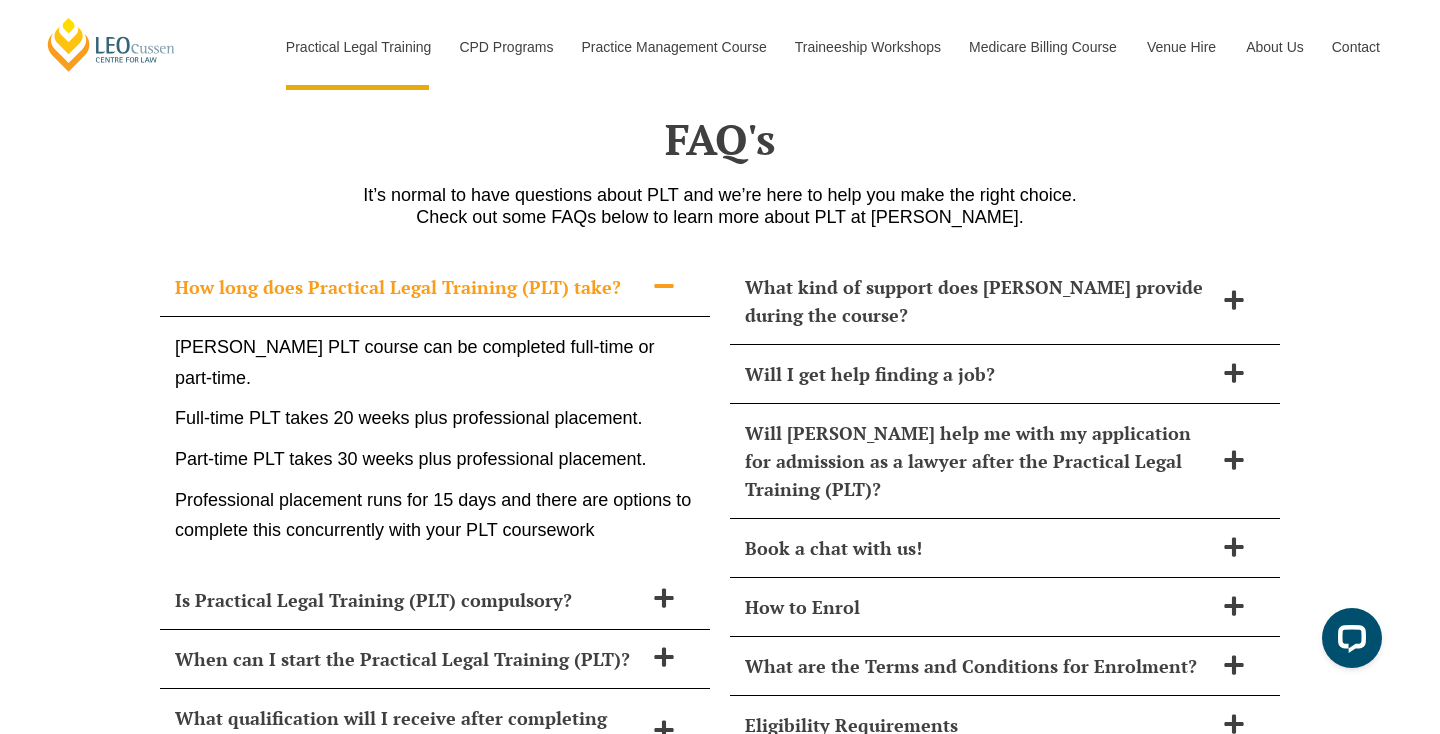 click on "How long does Practical Legal Training (PLT) take?" at bounding box center (409, 287) 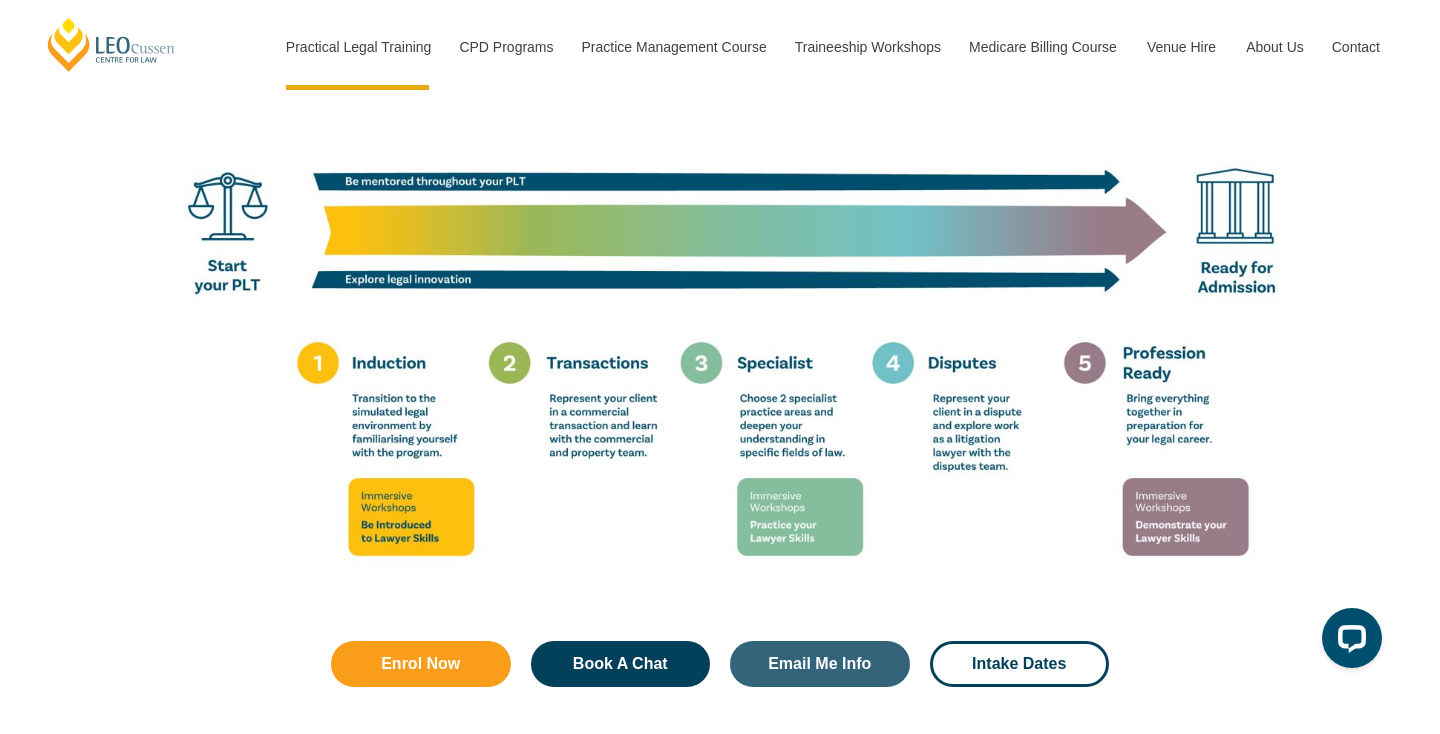 scroll, scrollTop: 3610, scrollLeft: 0, axis: vertical 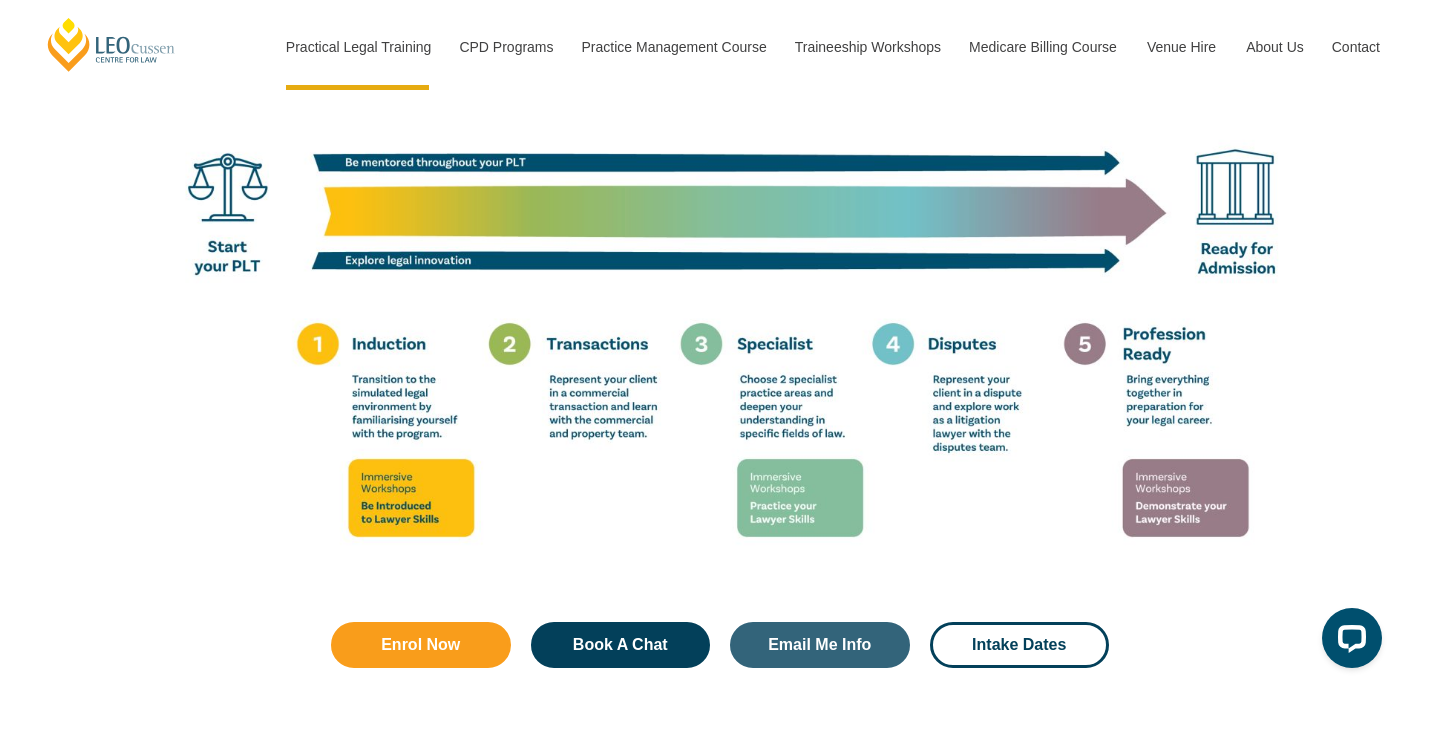 click at bounding box center [720, 235] 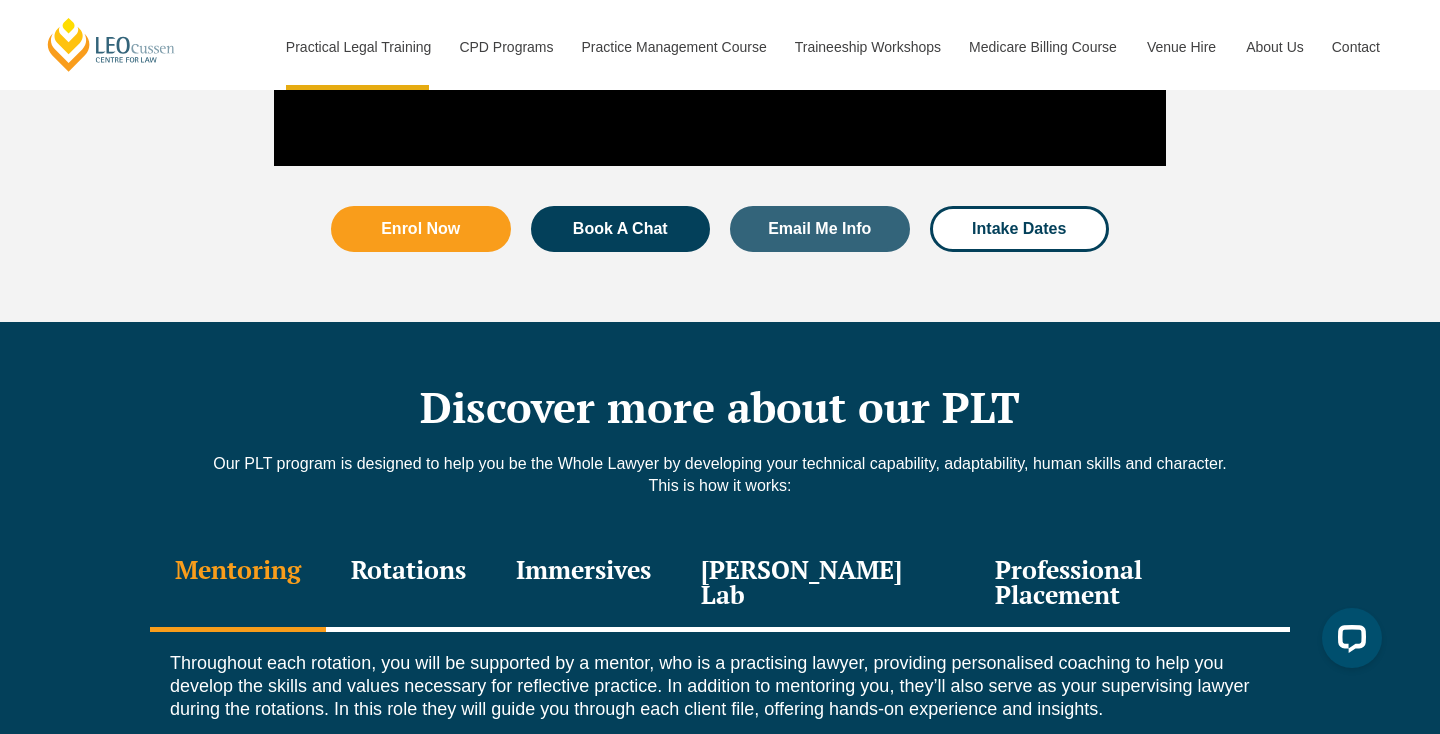 scroll, scrollTop: 2710, scrollLeft: 0, axis: vertical 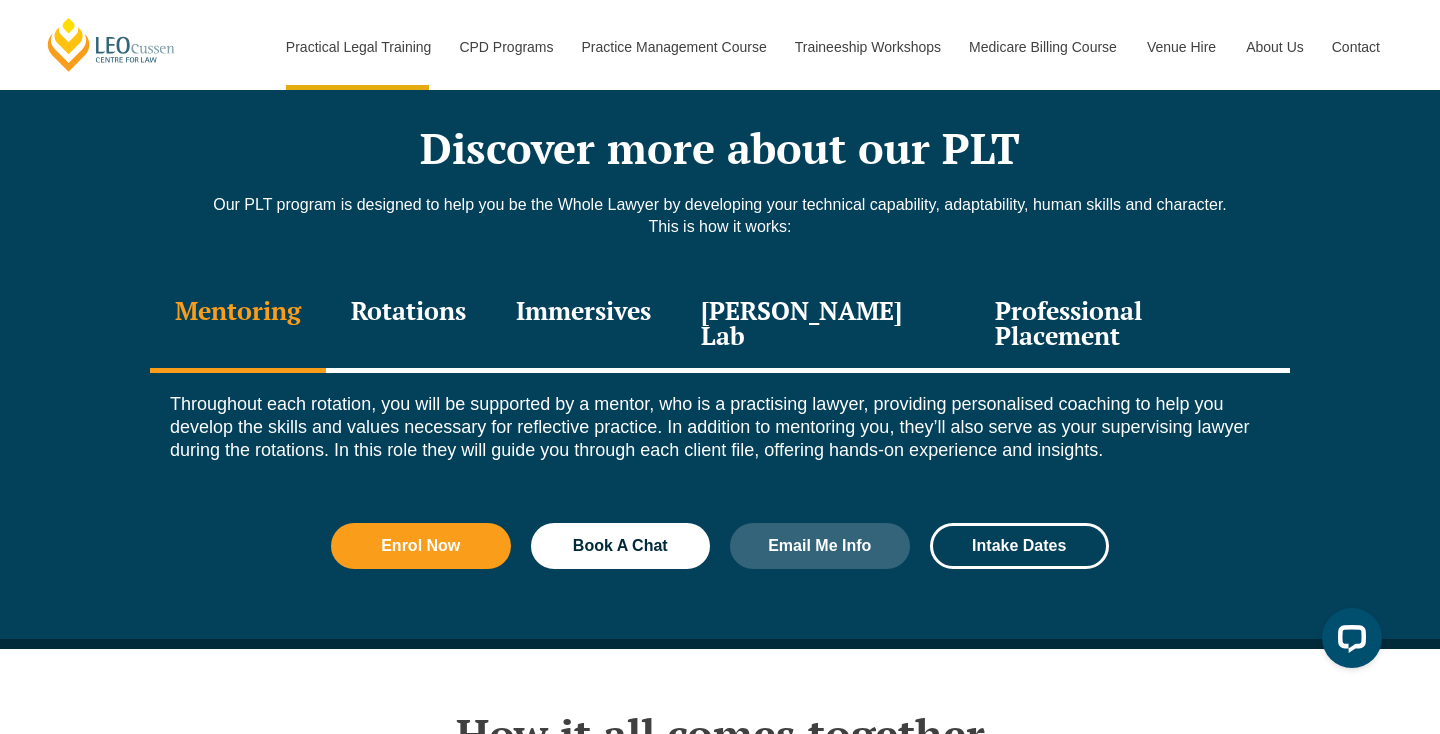 click on "Rotations" at bounding box center (408, 325) 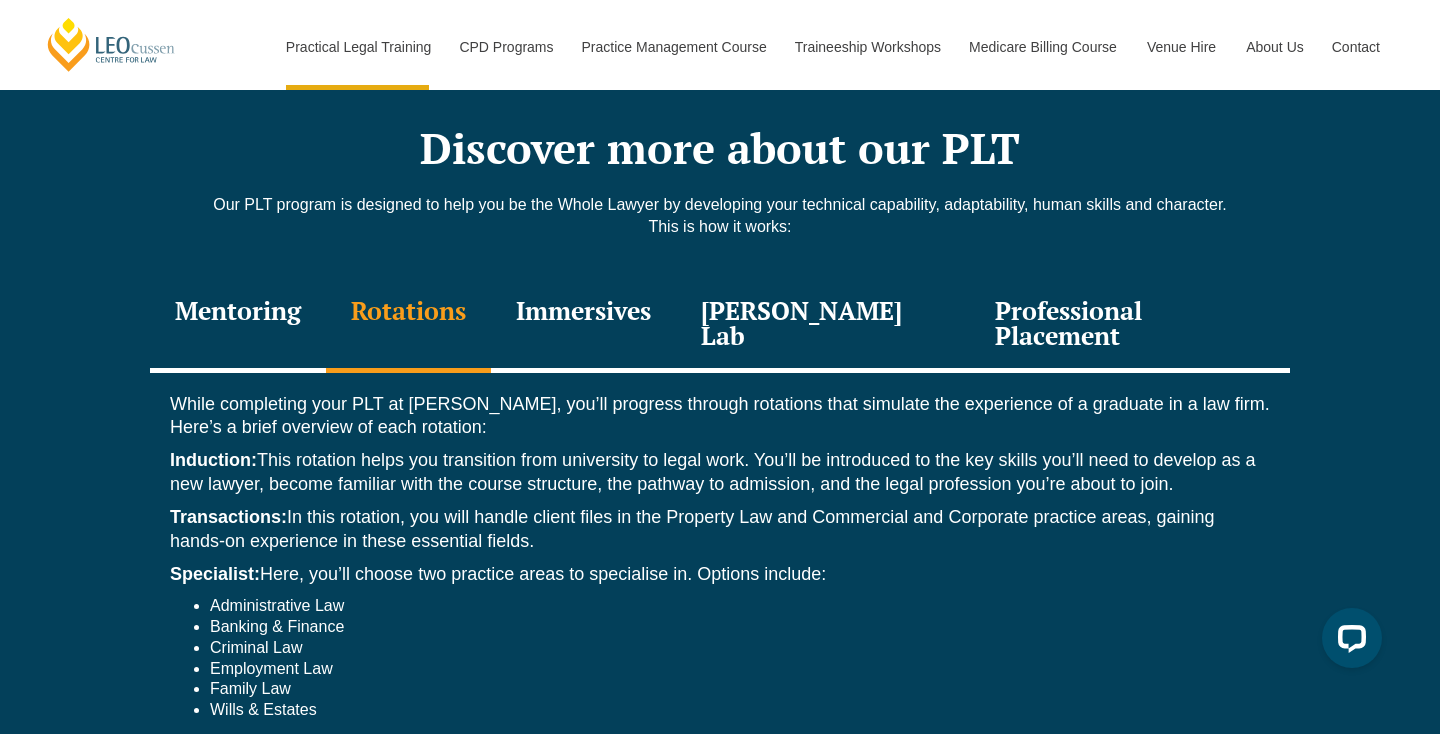 click on "Immersives" at bounding box center [583, 325] 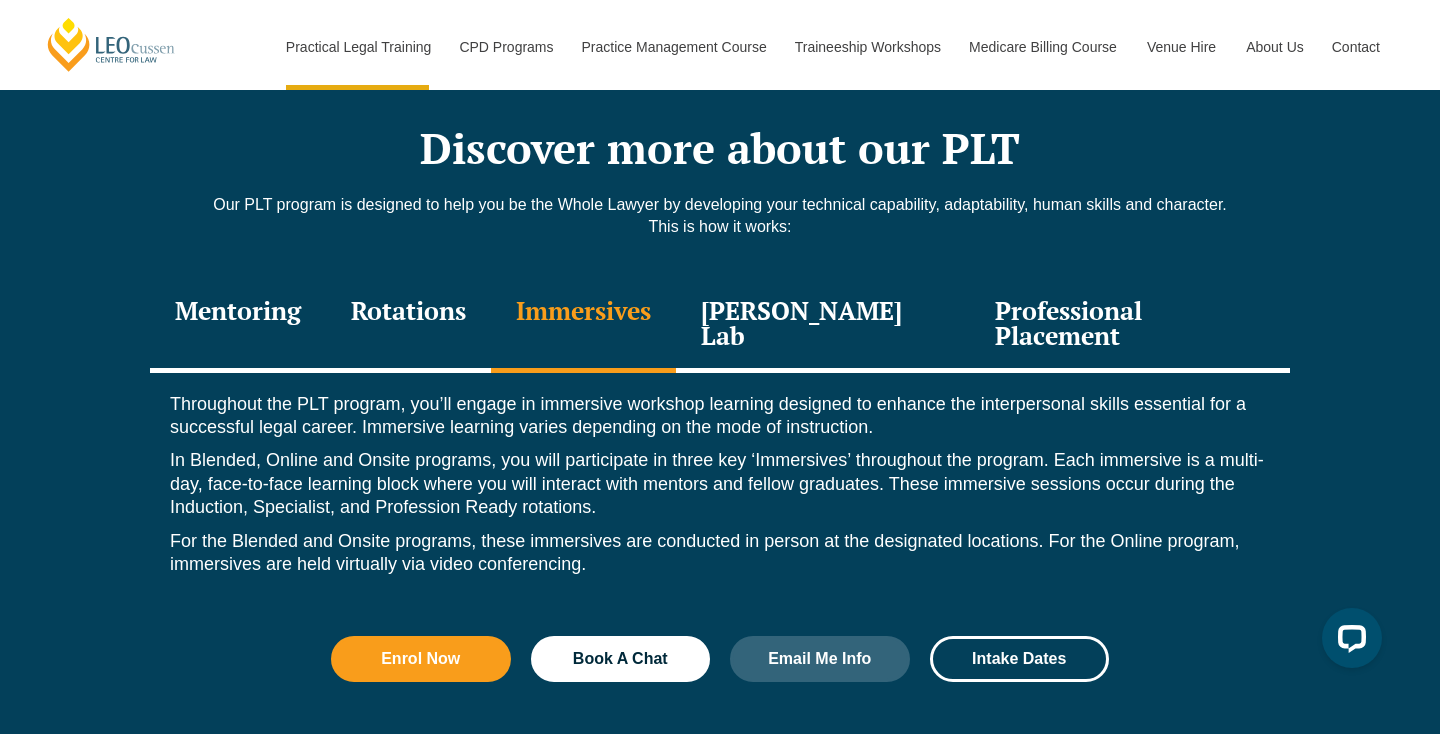 click on "Mentoring" at bounding box center [238, 325] 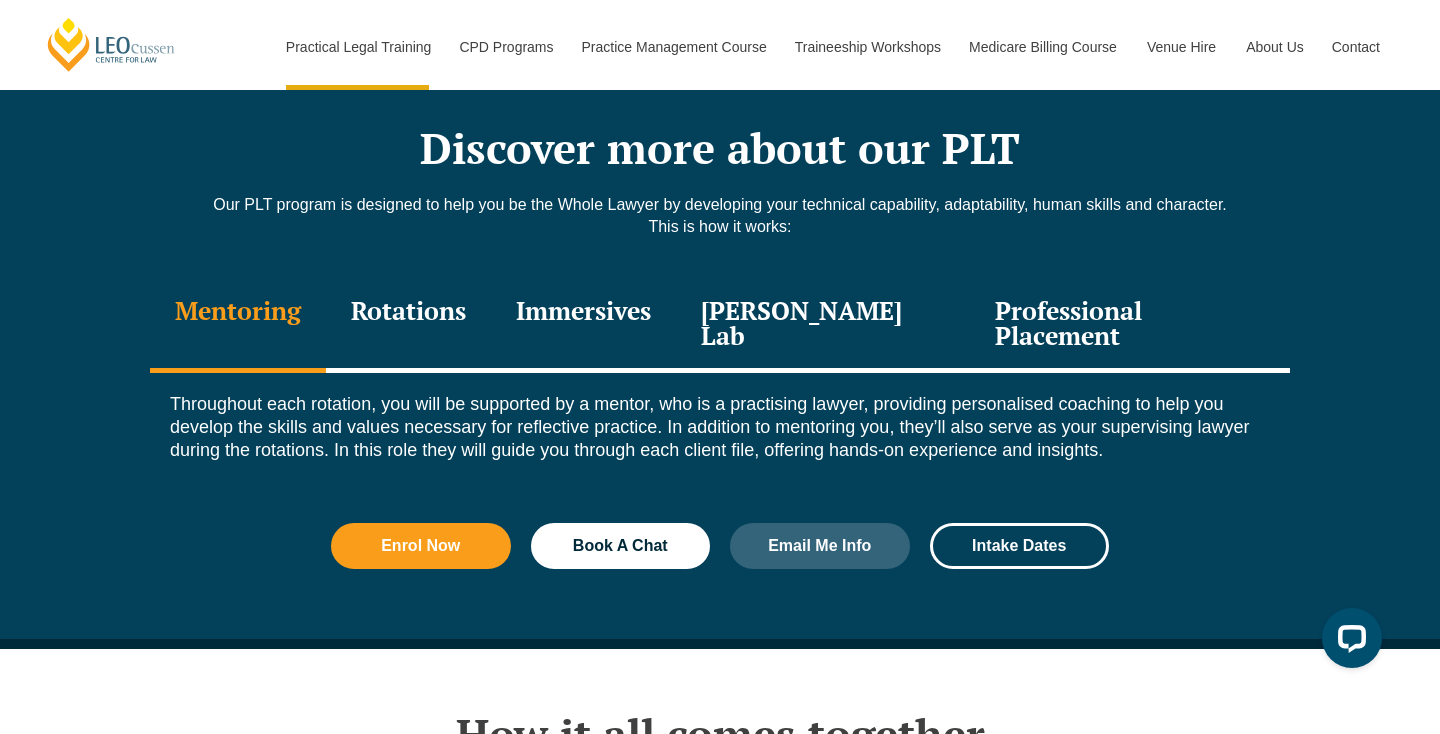 click on "Mentoring" at bounding box center (238, 325) 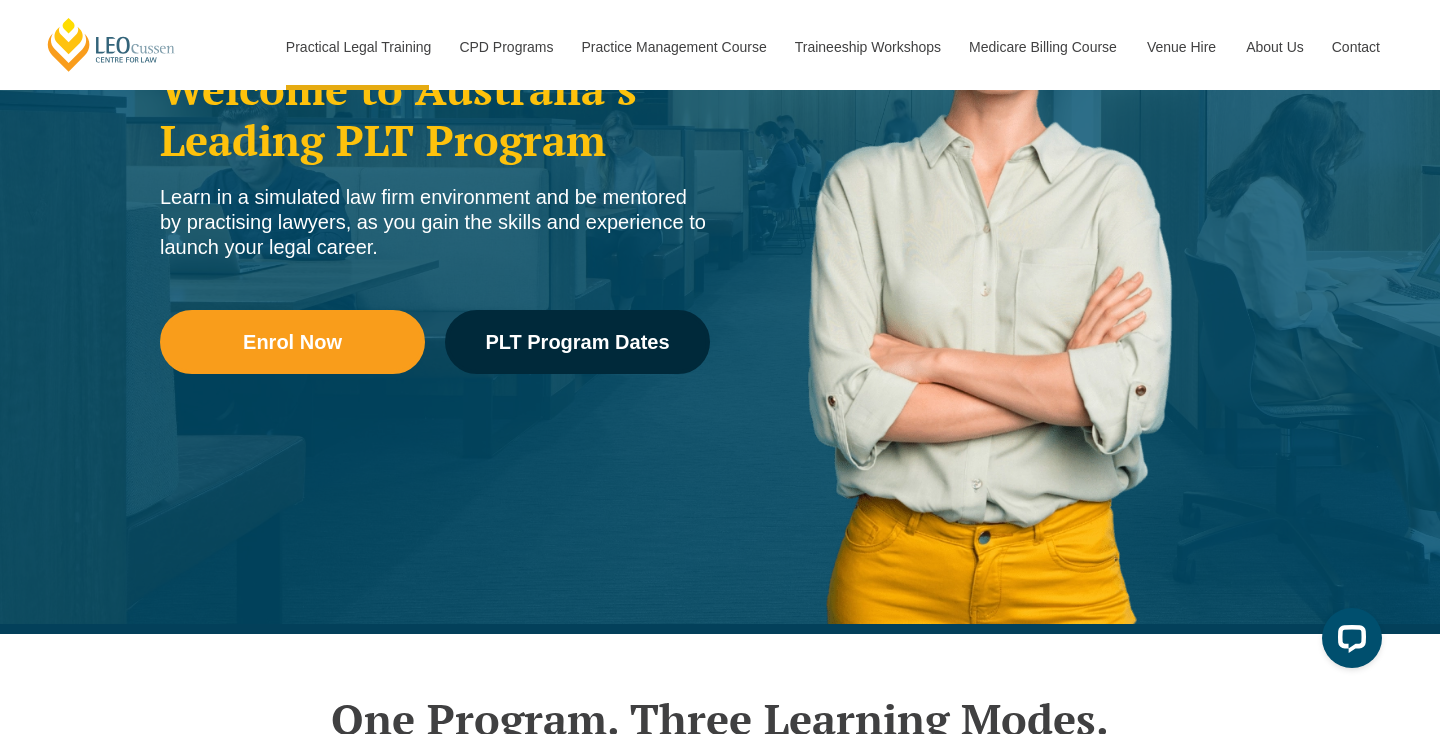 scroll, scrollTop: 0, scrollLeft: 0, axis: both 